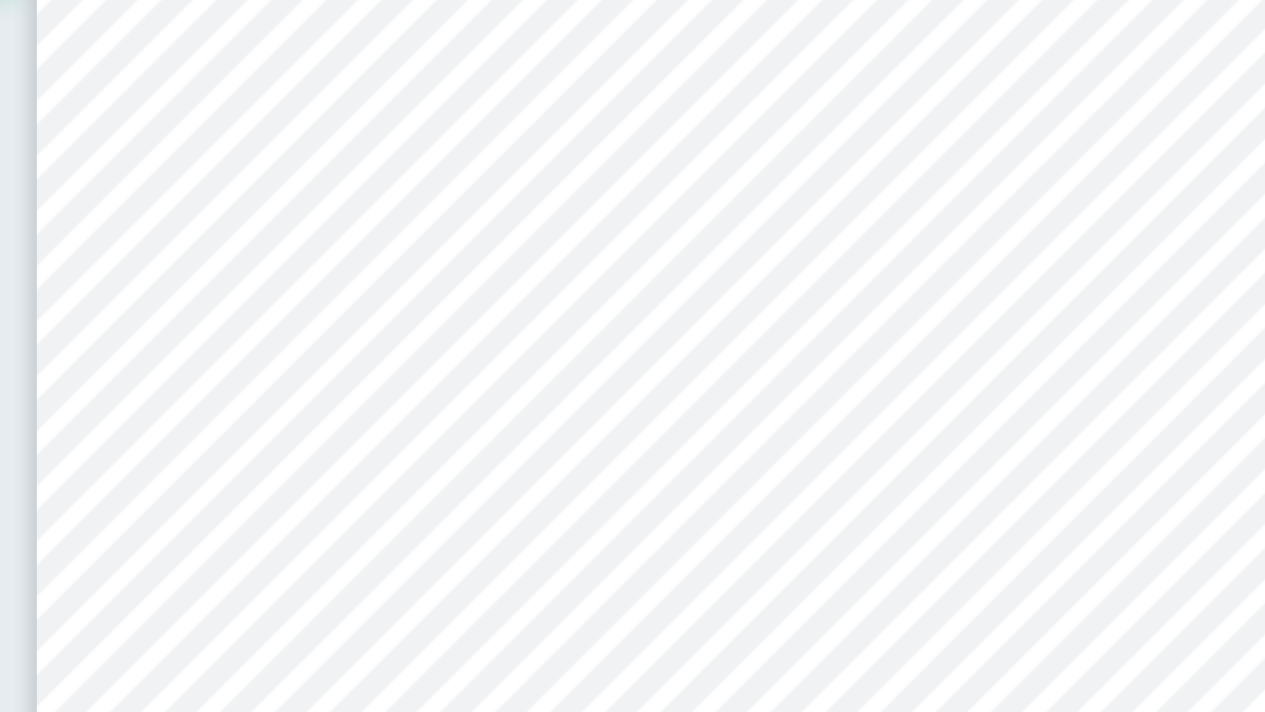 scroll, scrollTop: 9417, scrollLeft: 0, axis: vertical 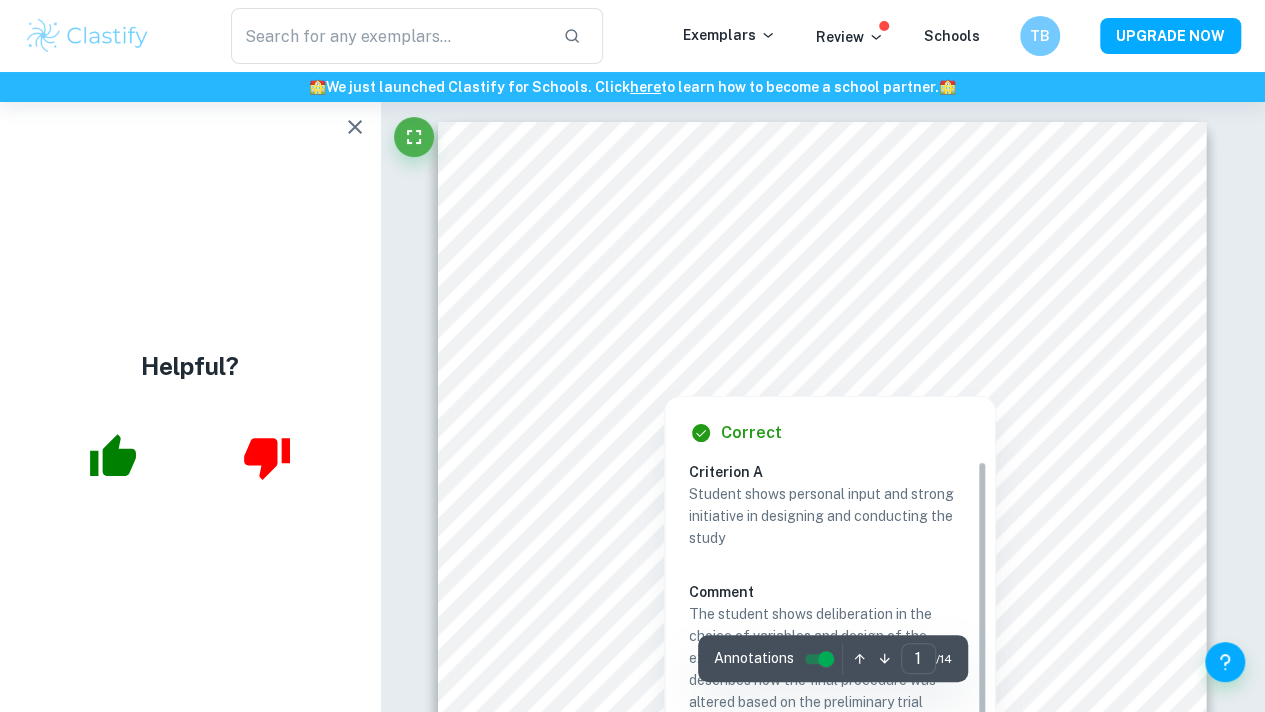 click on "Student shows personal input and strong initiative in designing and conducting the study" at bounding box center (830, 516) 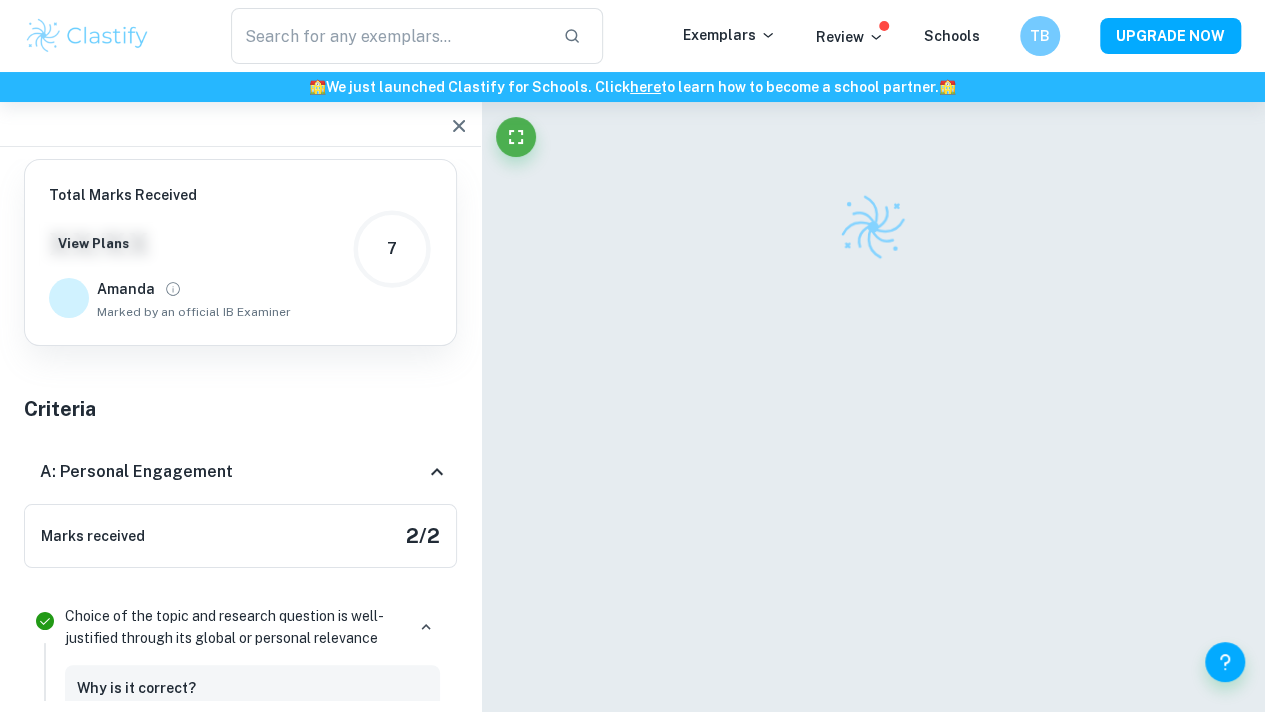scroll, scrollTop: 192, scrollLeft: 0, axis: vertical 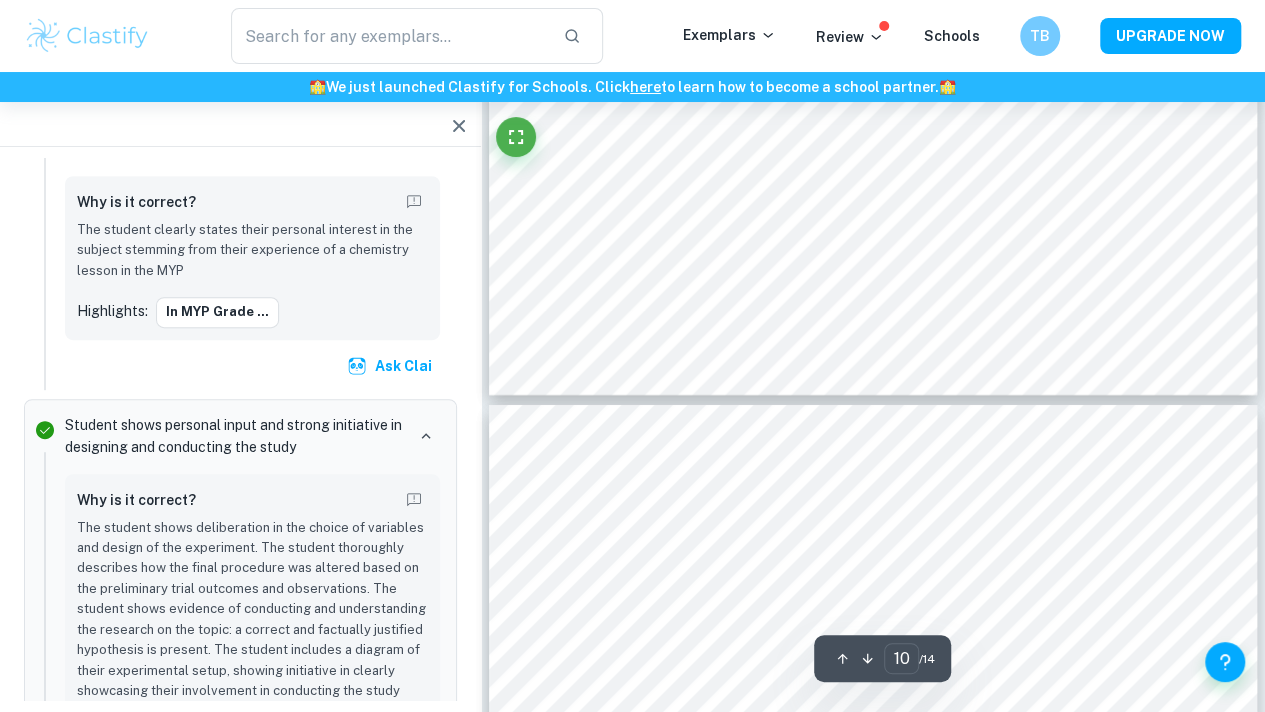 type on "11" 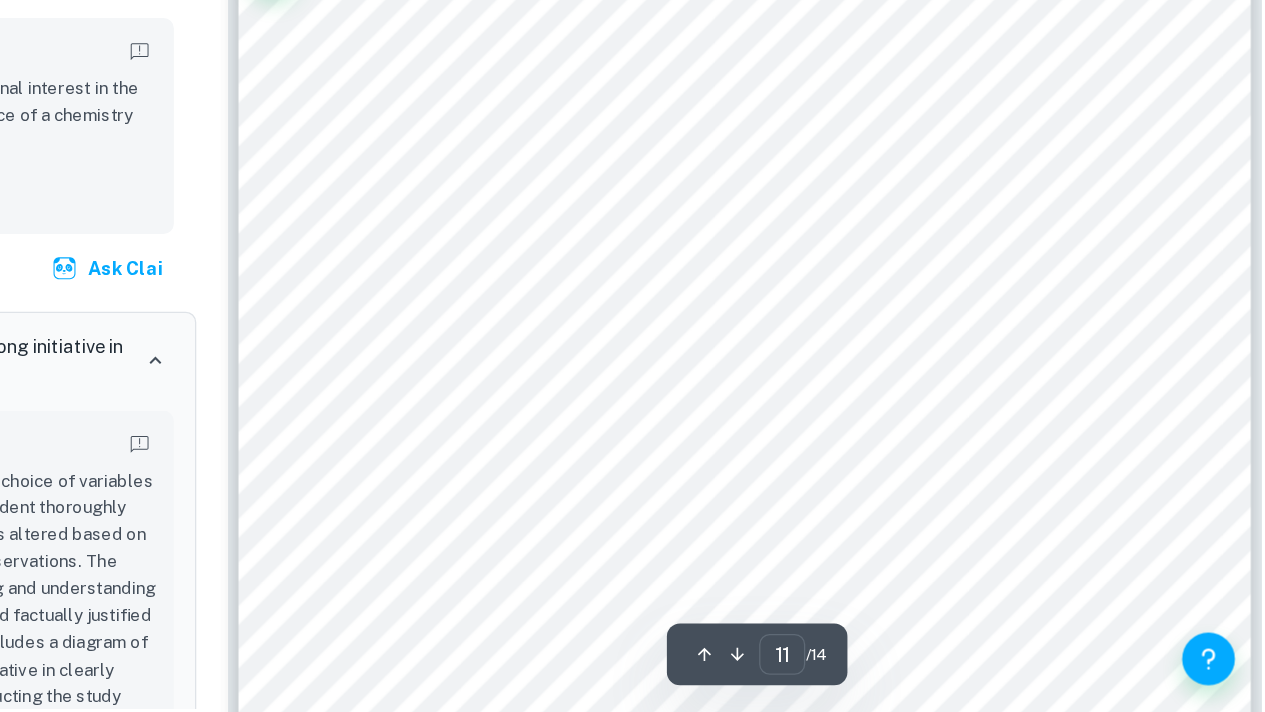 scroll, scrollTop: 11477, scrollLeft: 0, axis: vertical 